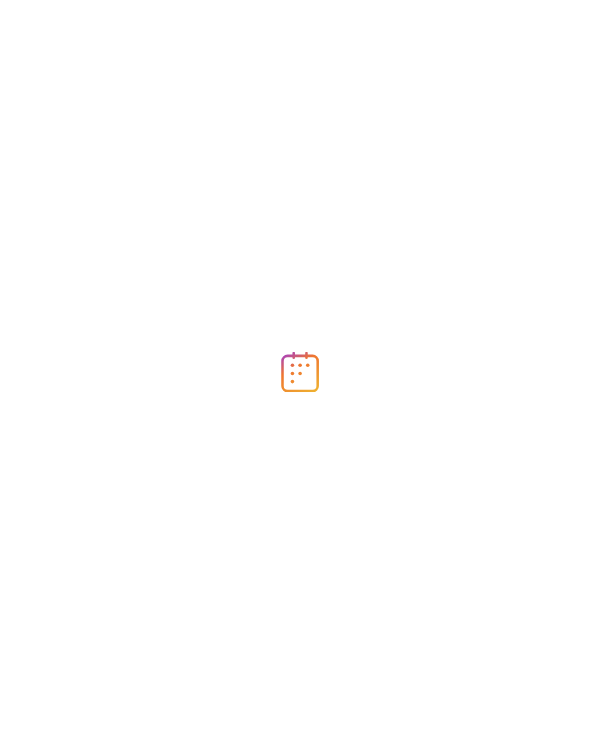 scroll, scrollTop: 0, scrollLeft: 0, axis: both 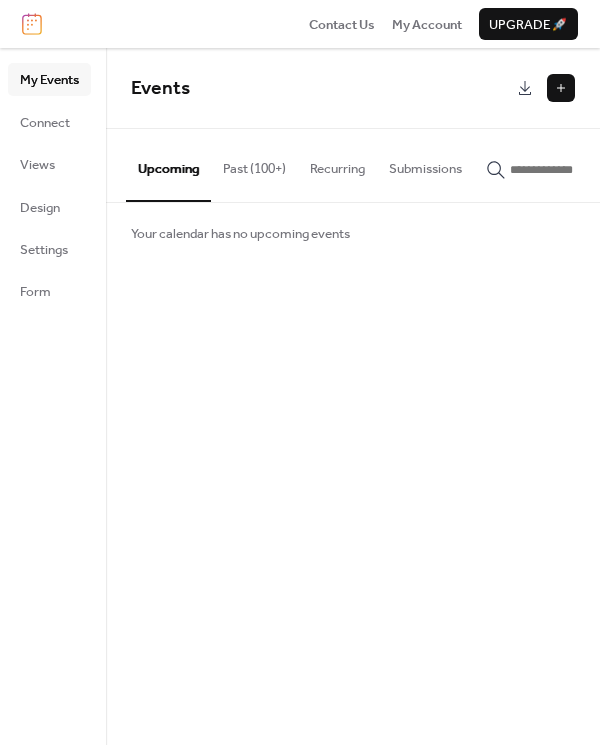 click on "Your calendar has no upcoming events" at bounding box center (240, 234) 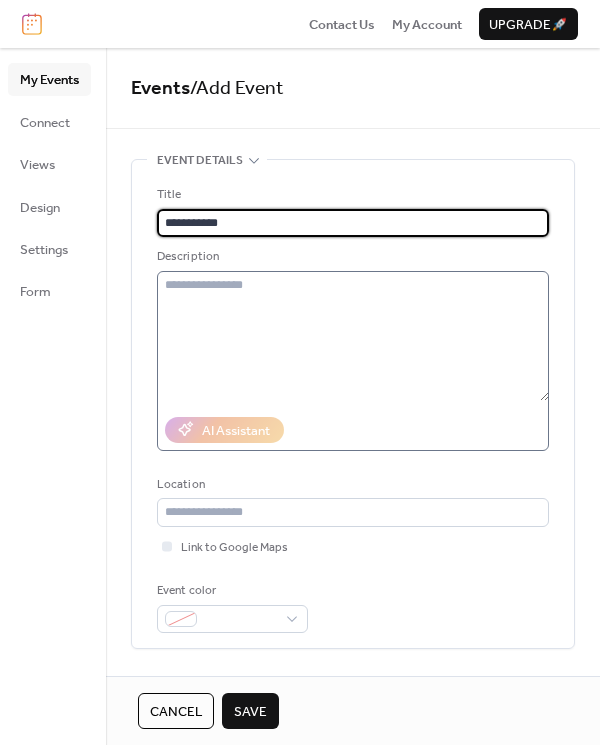 type on "**********" 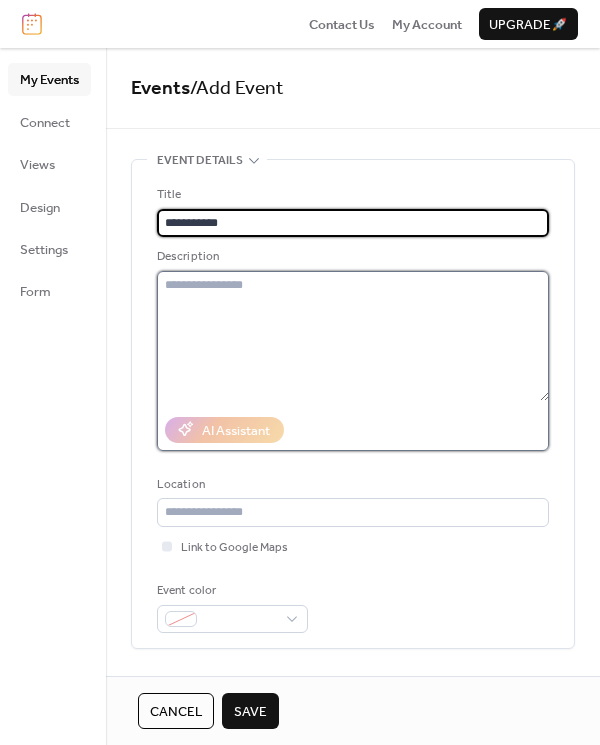 click at bounding box center (353, 336) 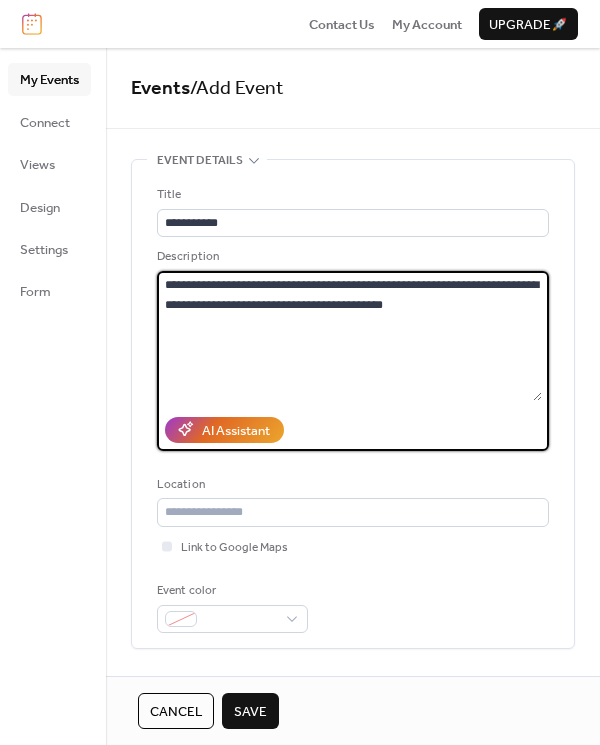 type on "**********" 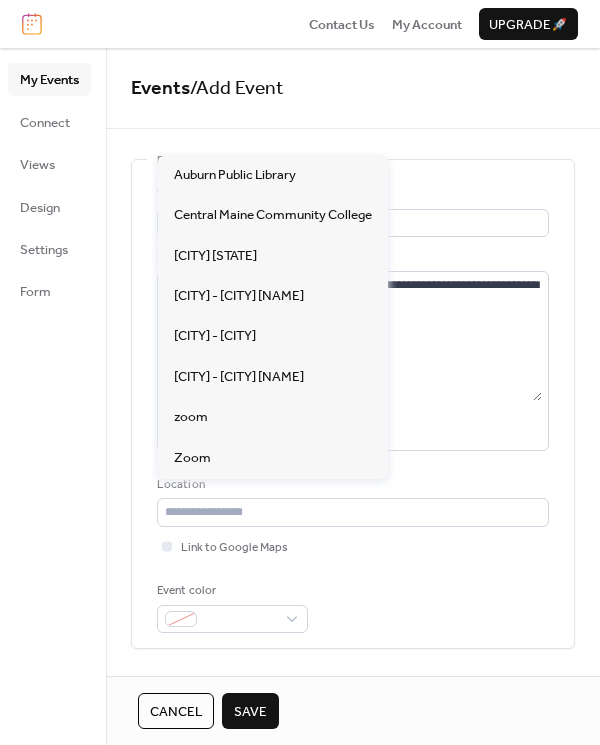 click on "Location" at bounding box center (351, 485) 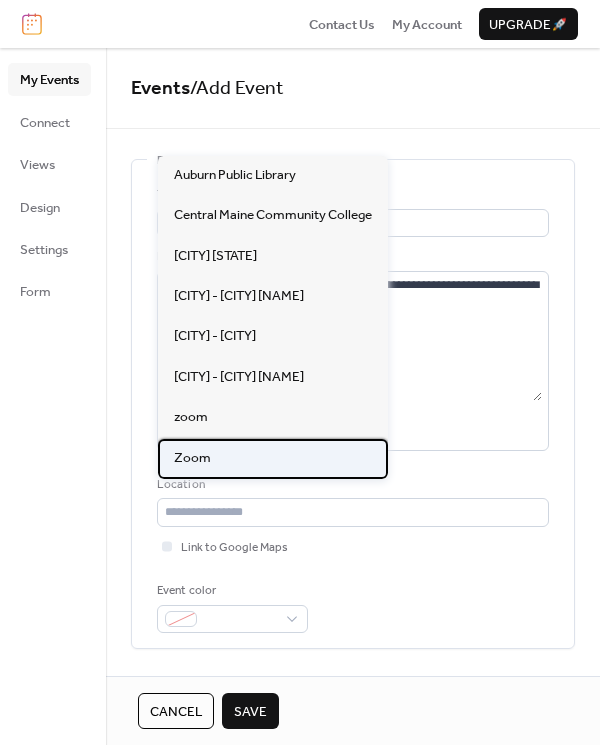click on "Zoom" at bounding box center (192, 458) 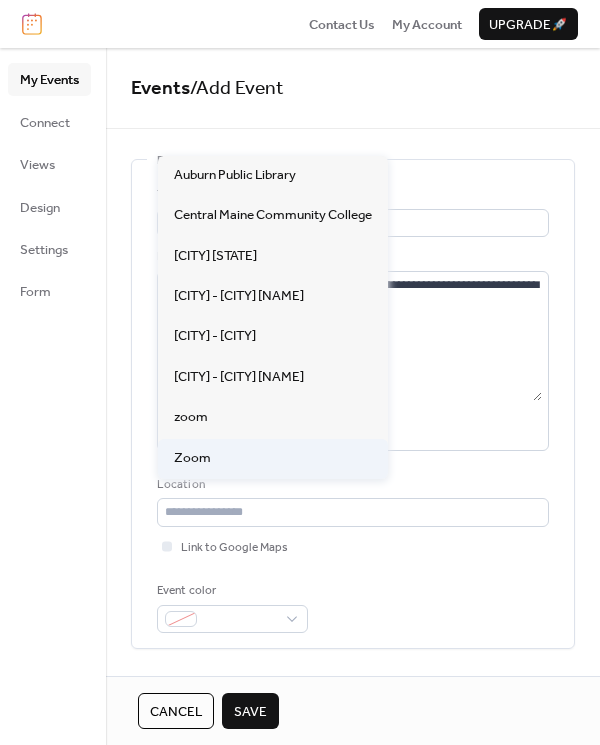 type on "****" 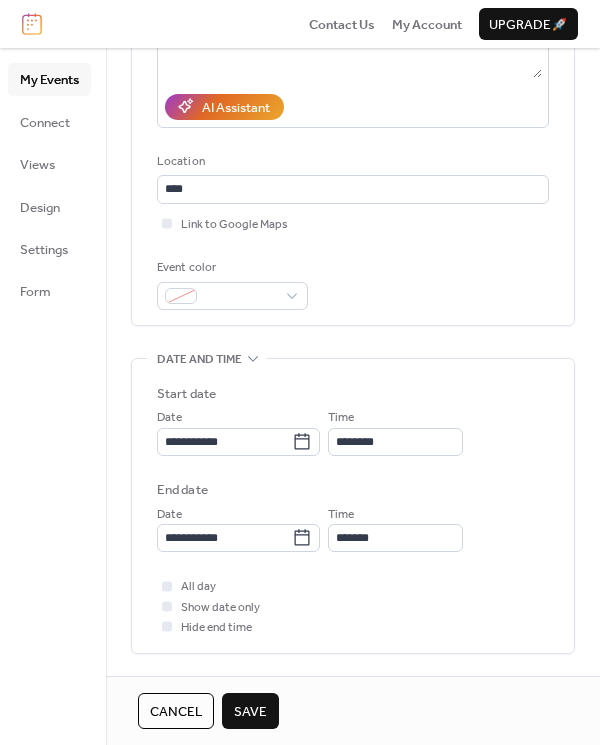 scroll, scrollTop: 356, scrollLeft: 0, axis: vertical 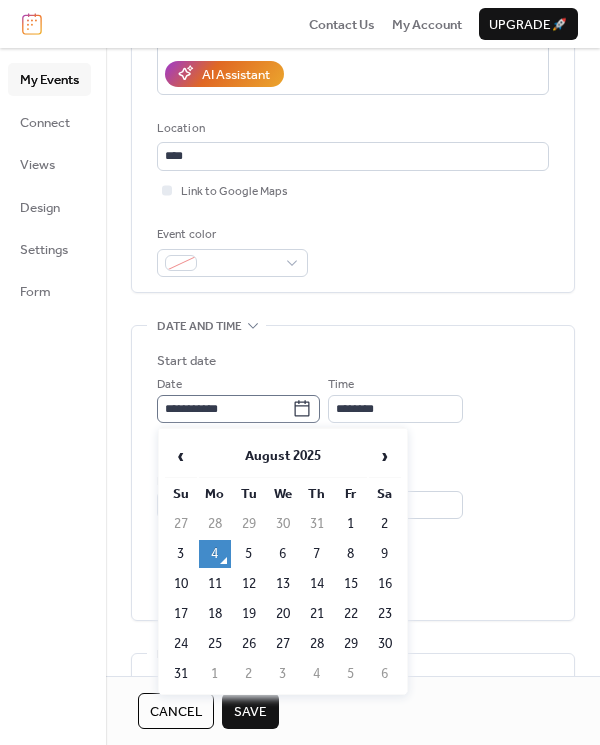 click 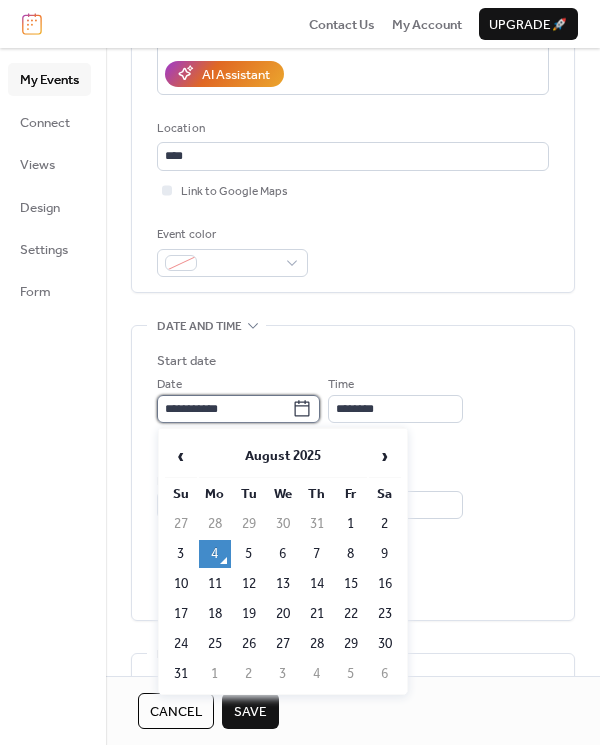 click on "**********" at bounding box center (224, 409) 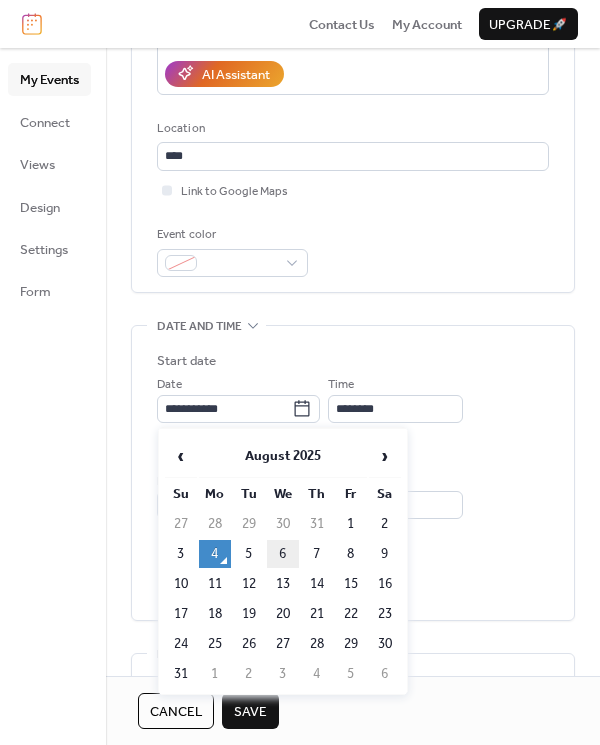 click on "6" at bounding box center (283, 554) 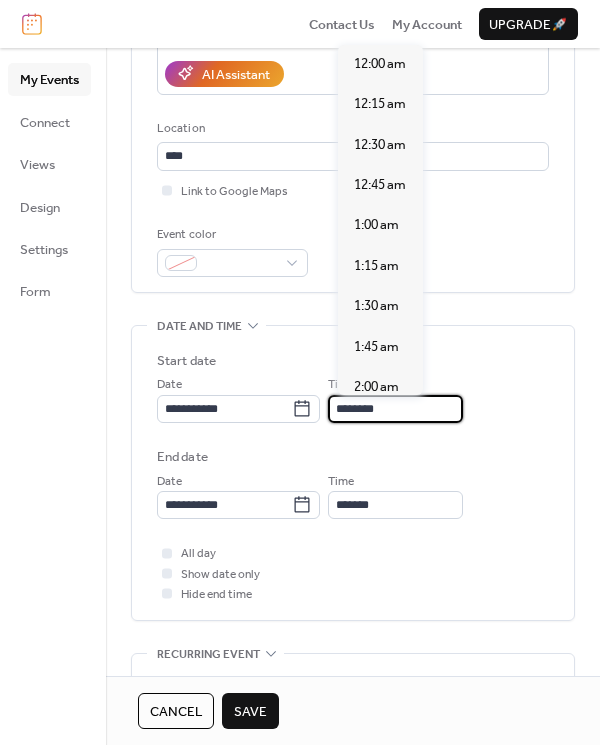 click on "********" at bounding box center (395, 409) 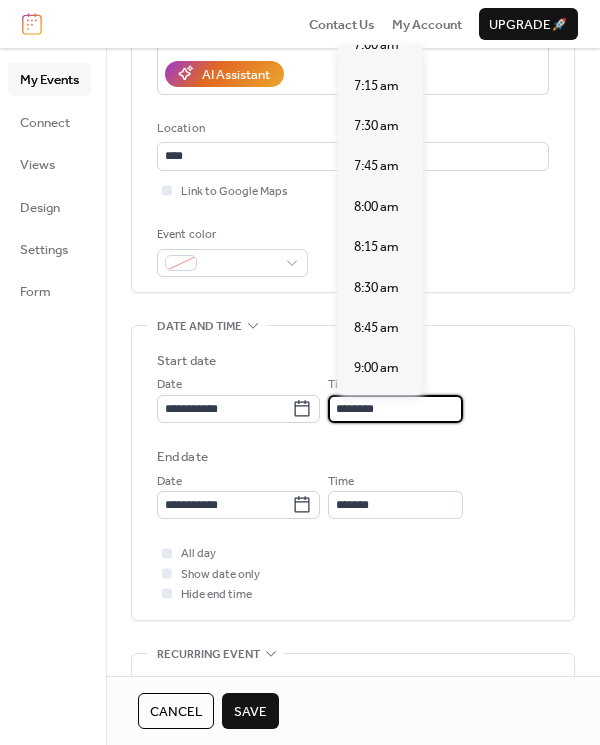 scroll, scrollTop: 1151, scrollLeft: 0, axis: vertical 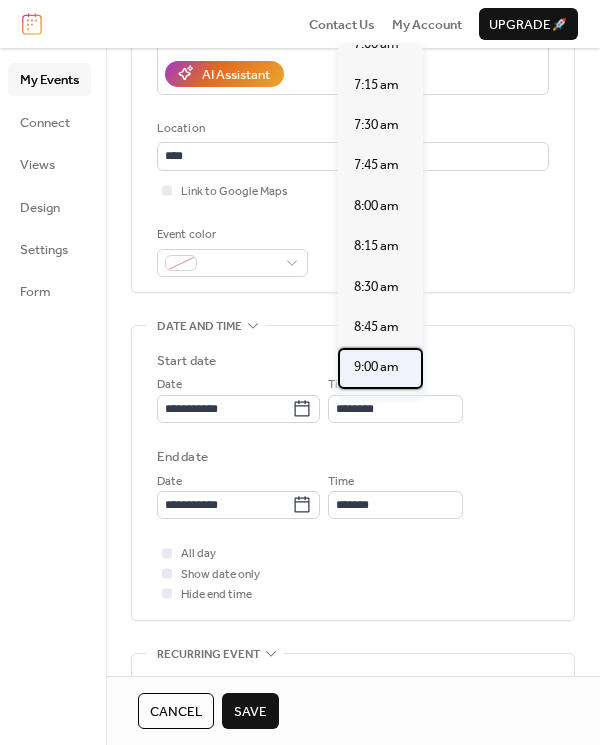 click on "9:00 am" at bounding box center (376, 367) 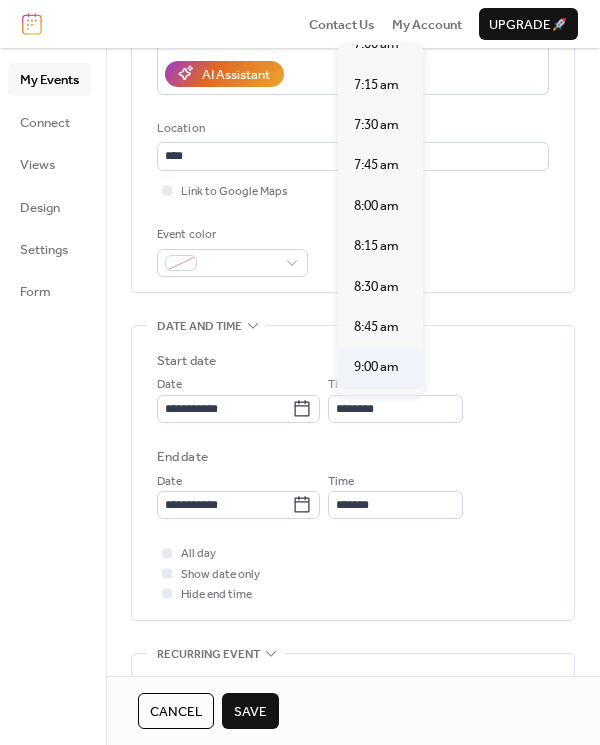 type on "*******" 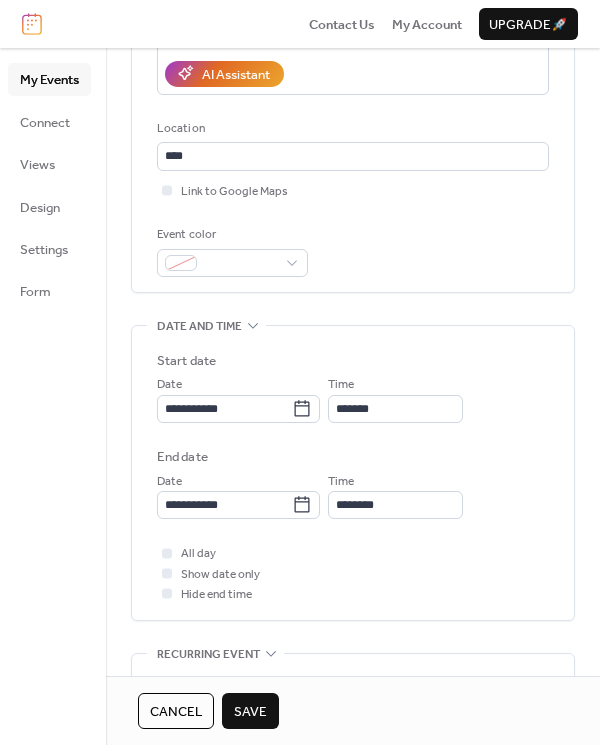 click on "Save" at bounding box center (250, 712) 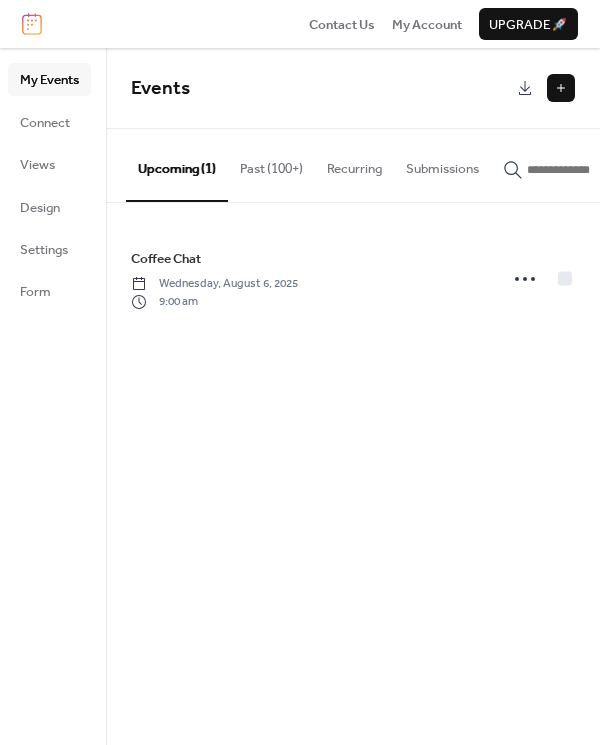 click at bounding box center (561, 88) 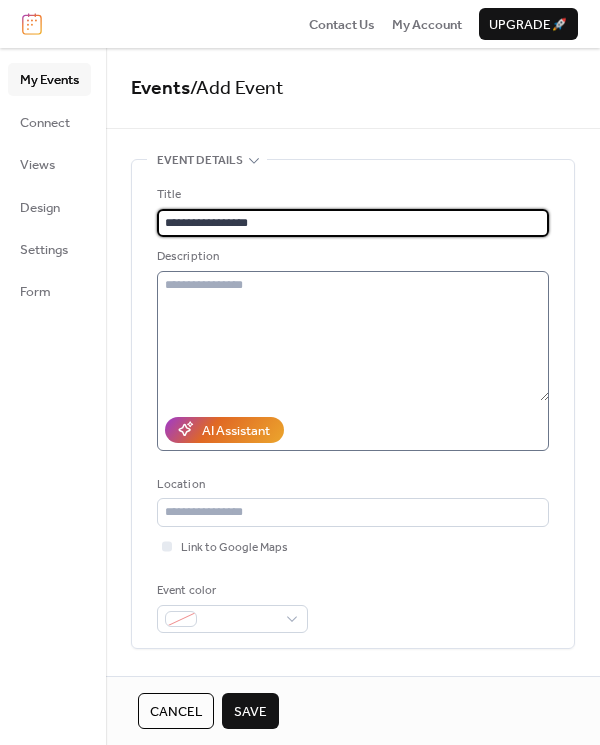 type on "**********" 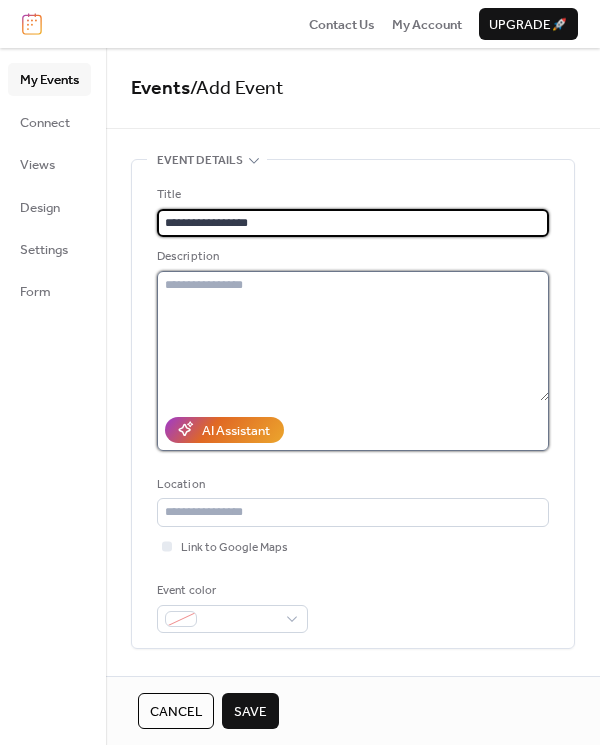 click at bounding box center [353, 336] 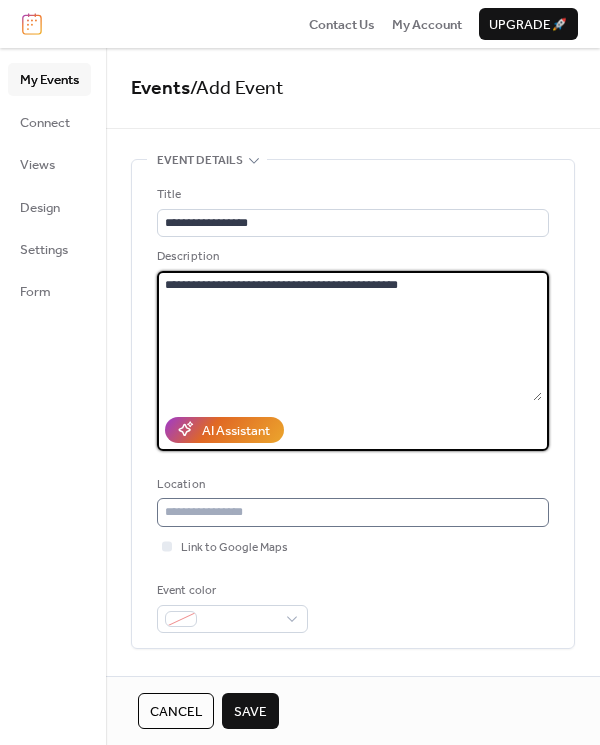 type on "**********" 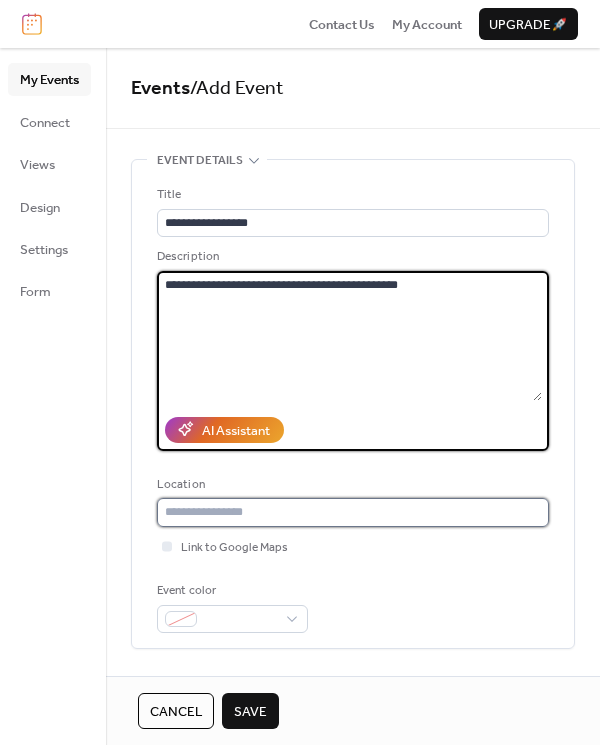 click at bounding box center (353, 512) 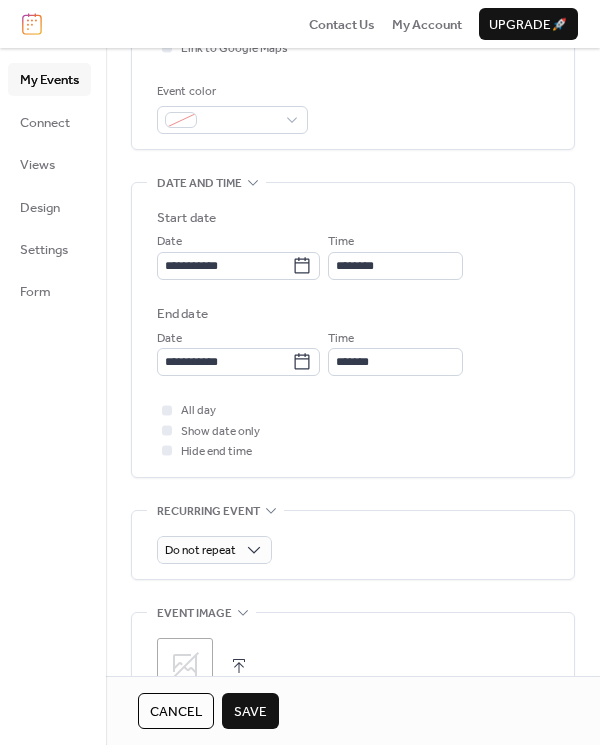 scroll, scrollTop: 551, scrollLeft: 0, axis: vertical 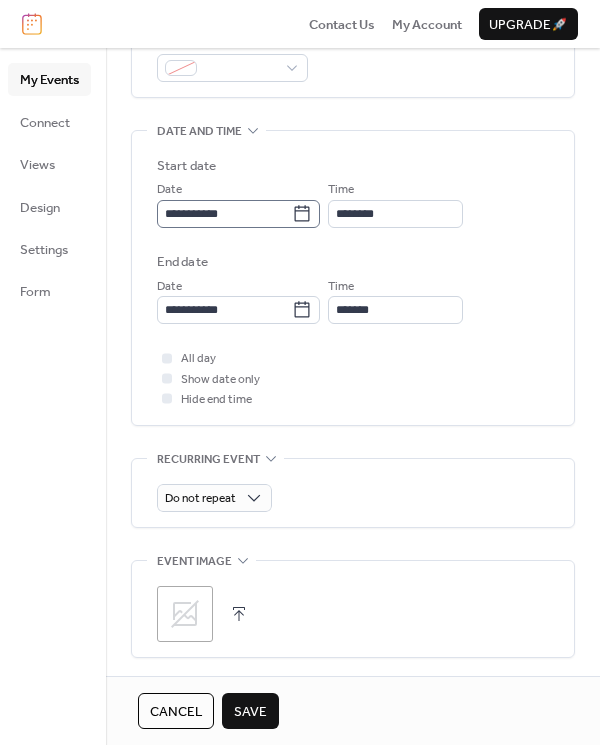 type on "*******" 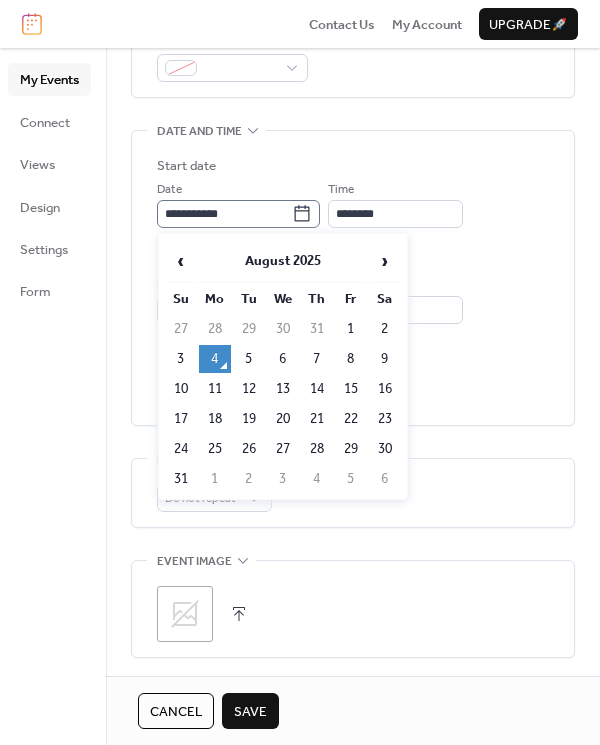 click 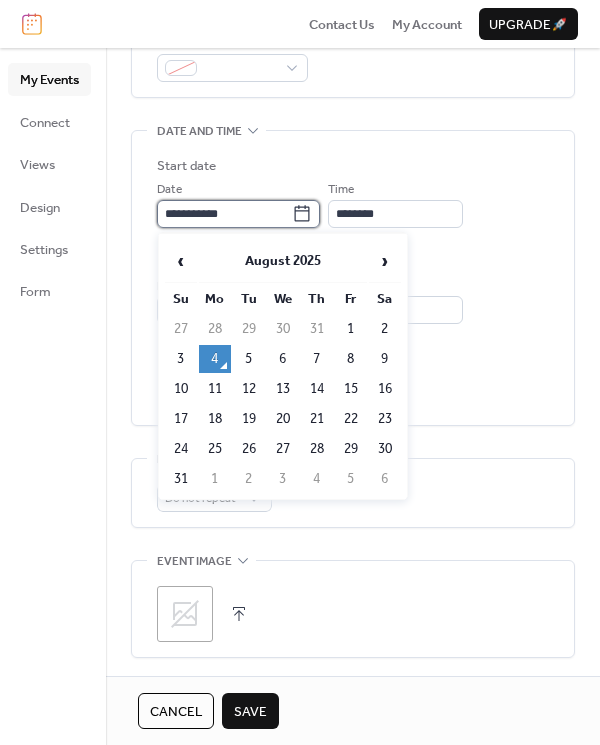 click on "**********" at bounding box center [224, 214] 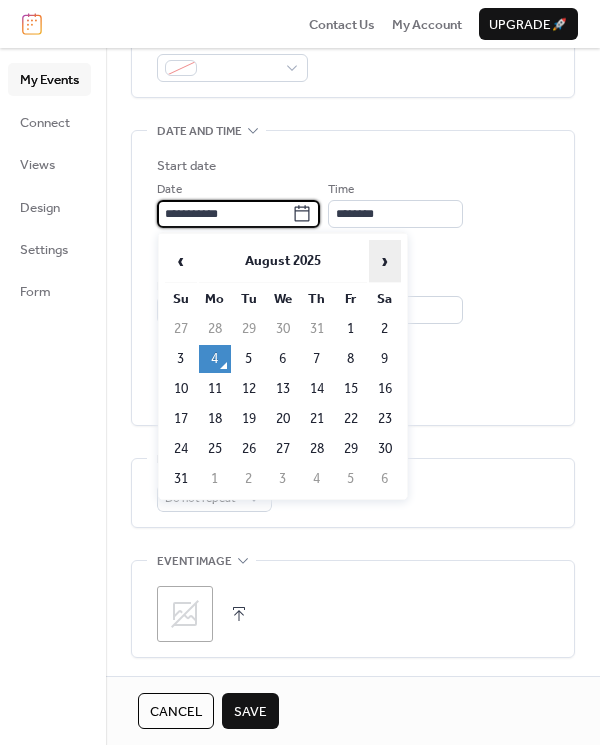 click on "›" at bounding box center [385, 261] 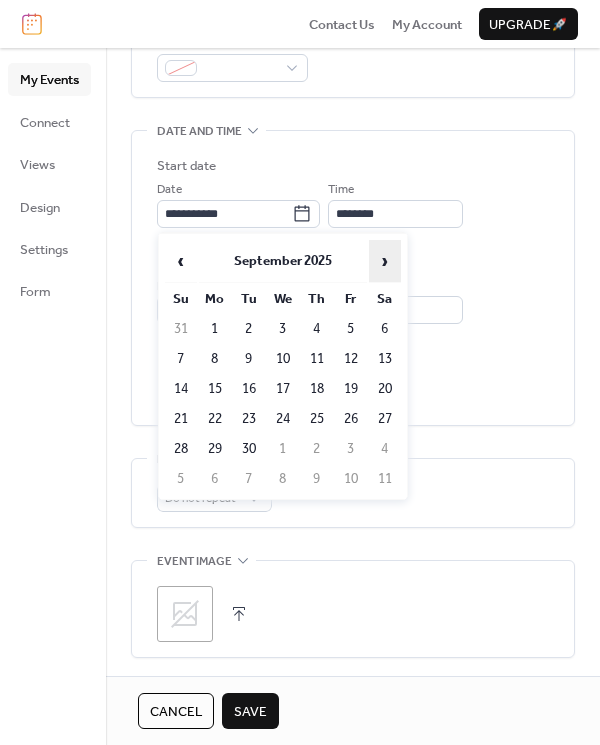 click on "›" at bounding box center (385, 261) 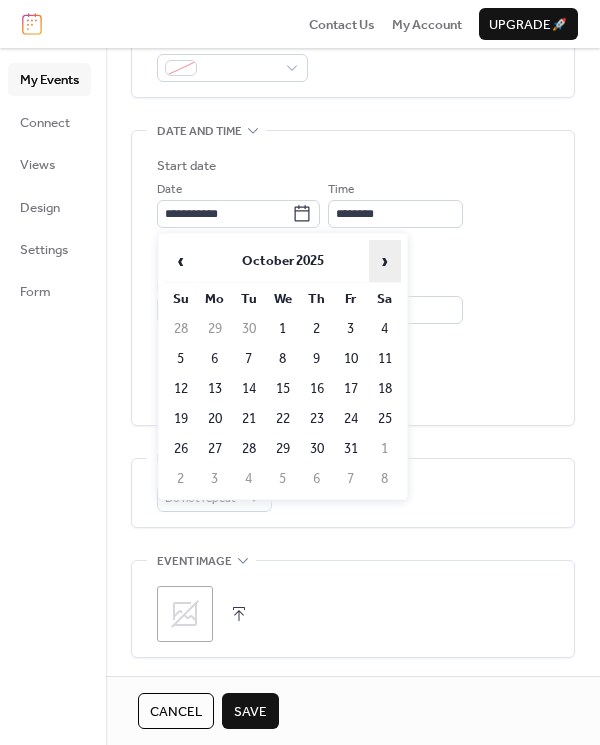 click on "›" at bounding box center [385, 261] 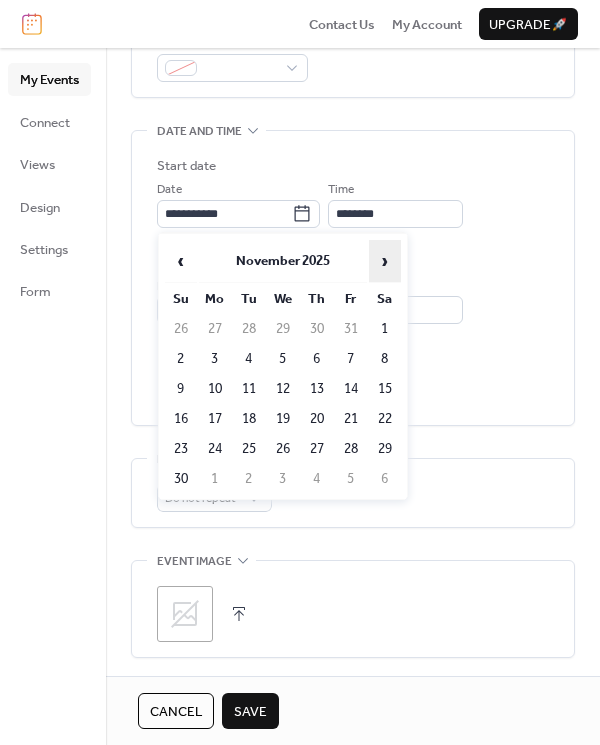 click on "›" at bounding box center [385, 261] 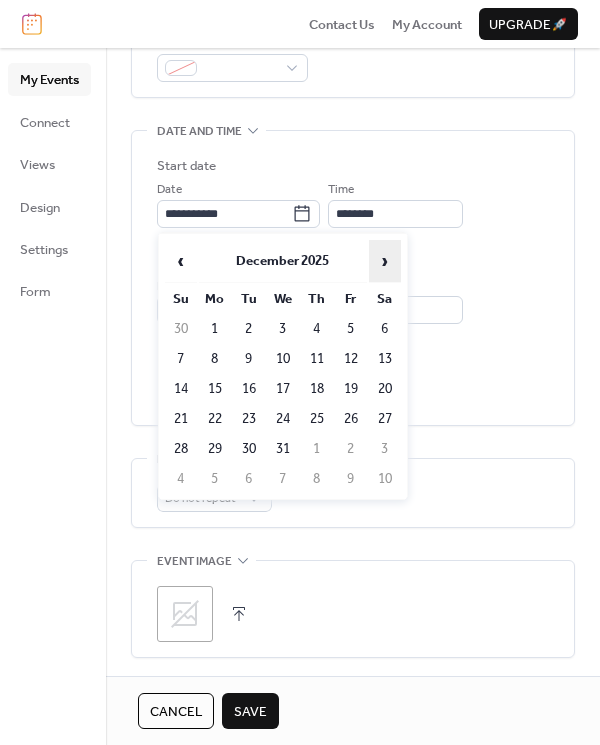 click on "›" at bounding box center [385, 261] 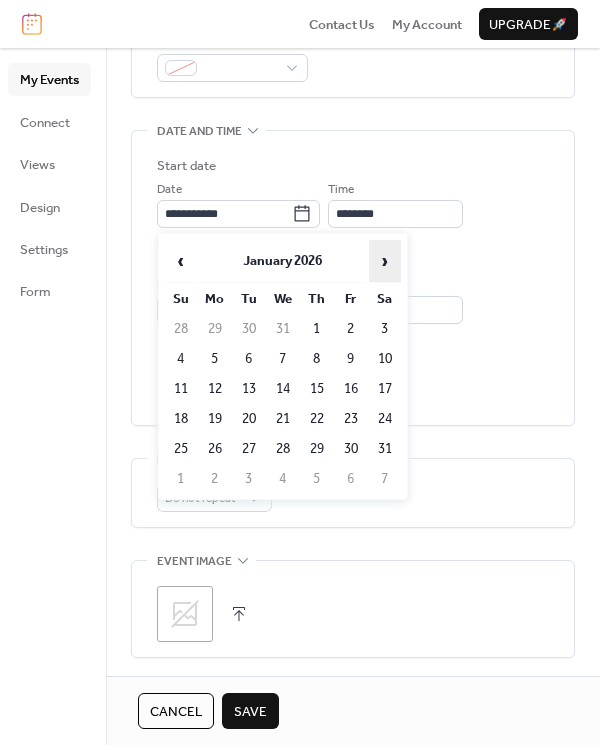 click on "›" at bounding box center (385, 261) 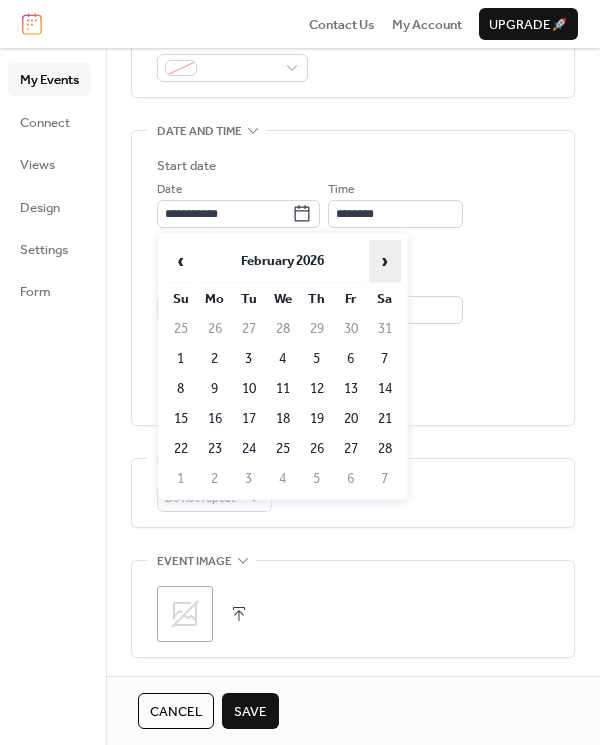 click on "›" at bounding box center (385, 261) 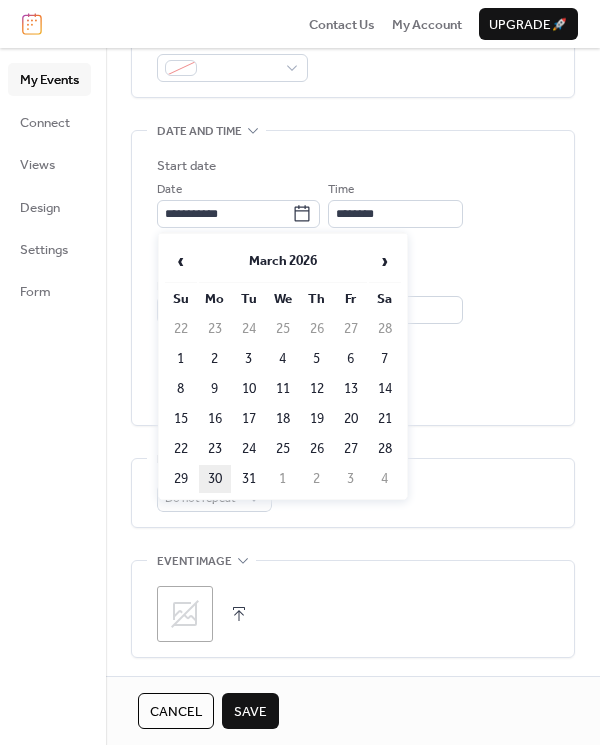 click on "30" at bounding box center (215, 479) 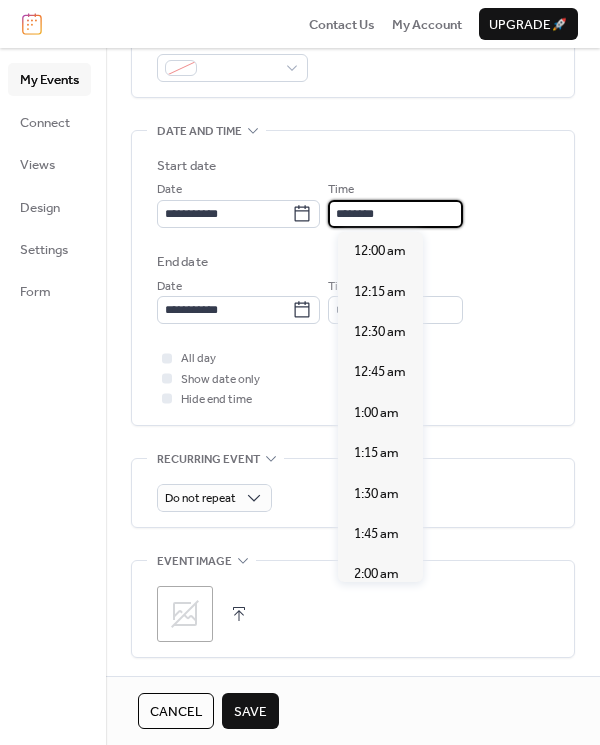 click on "********" at bounding box center (395, 214) 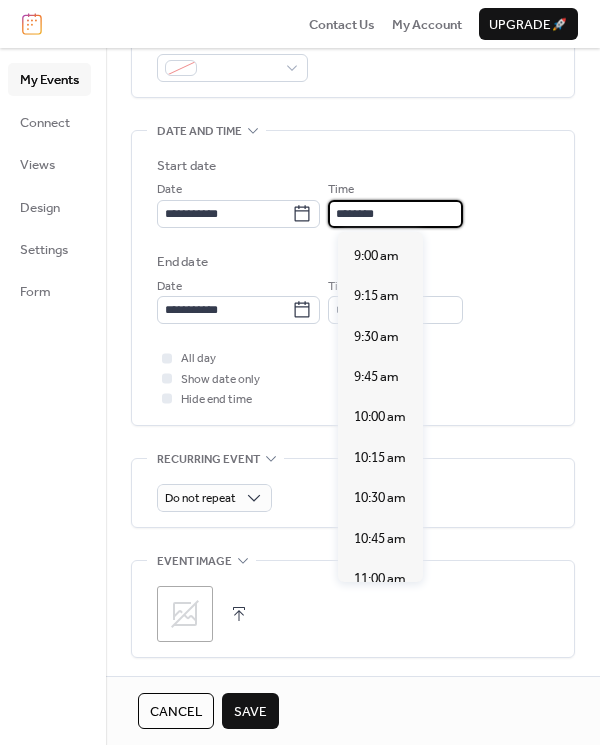 scroll, scrollTop: 1309, scrollLeft: 0, axis: vertical 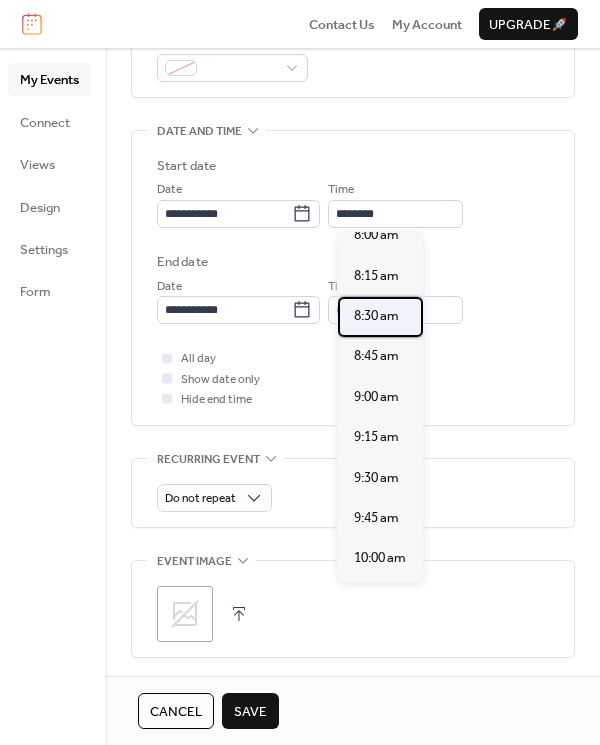 click on "8:30 am" at bounding box center [376, 316] 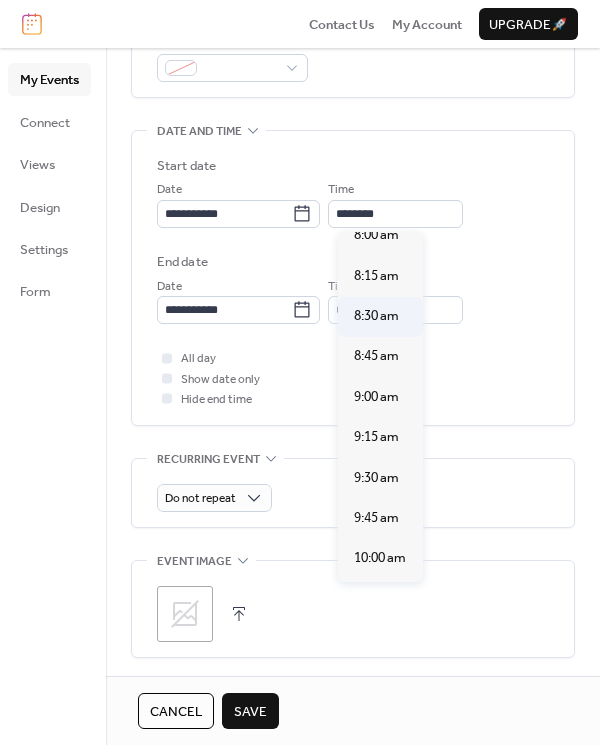 type on "*******" 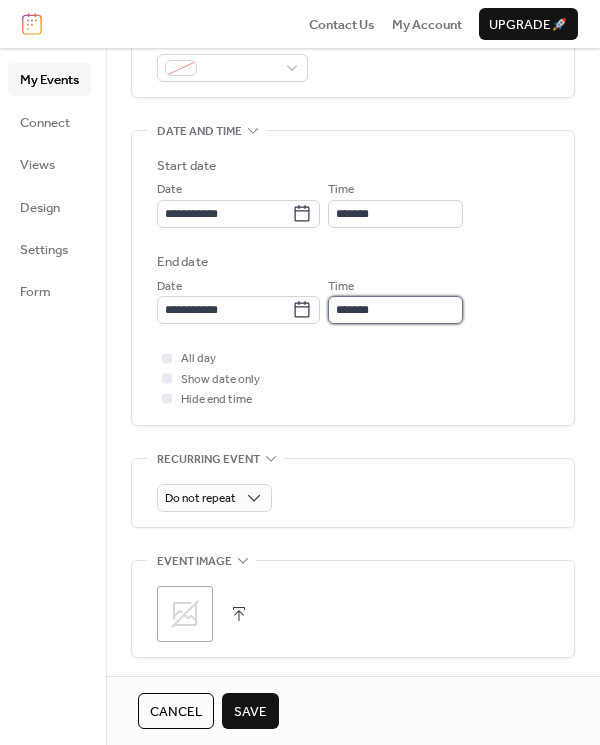 click on "*******" at bounding box center [395, 310] 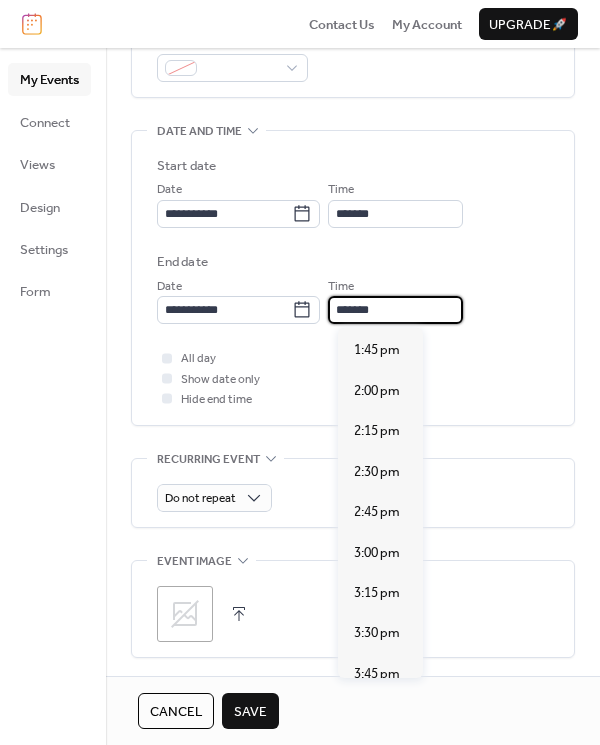 scroll, scrollTop: 810, scrollLeft: 0, axis: vertical 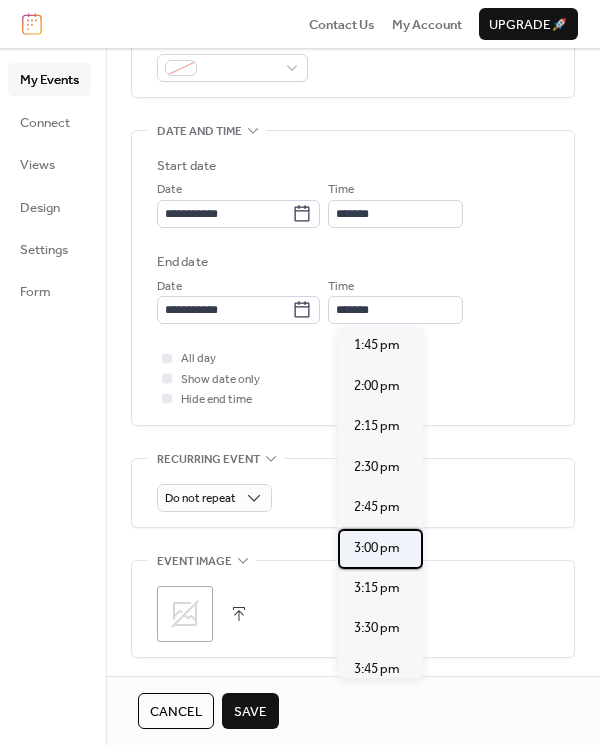 click on "3:00 pm" at bounding box center [377, 548] 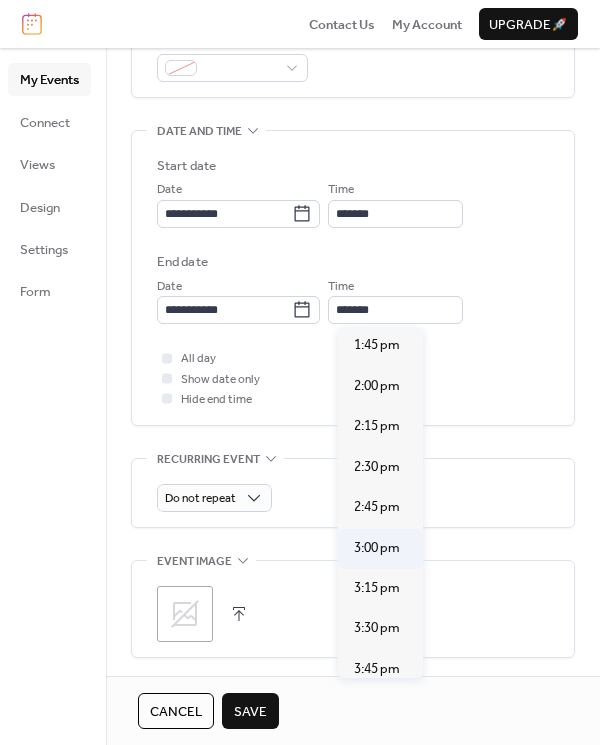 type on "*******" 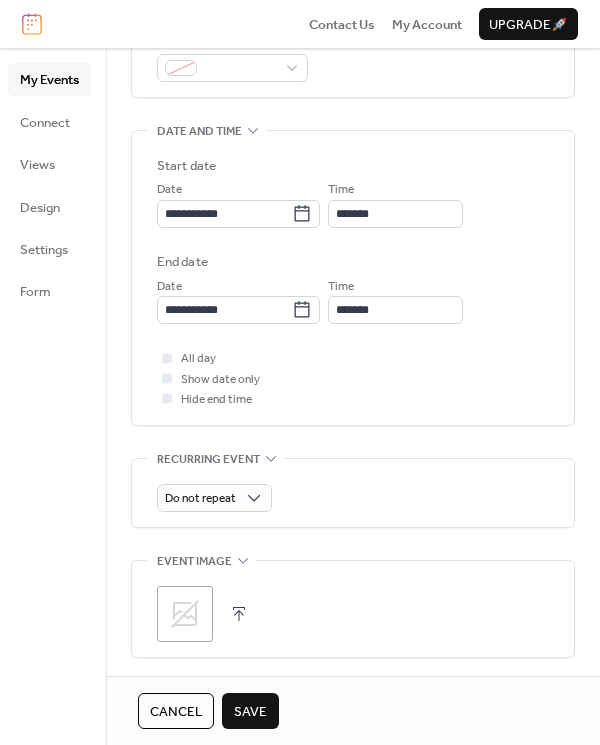 click on "Save" at bounding box center (250, 712) 